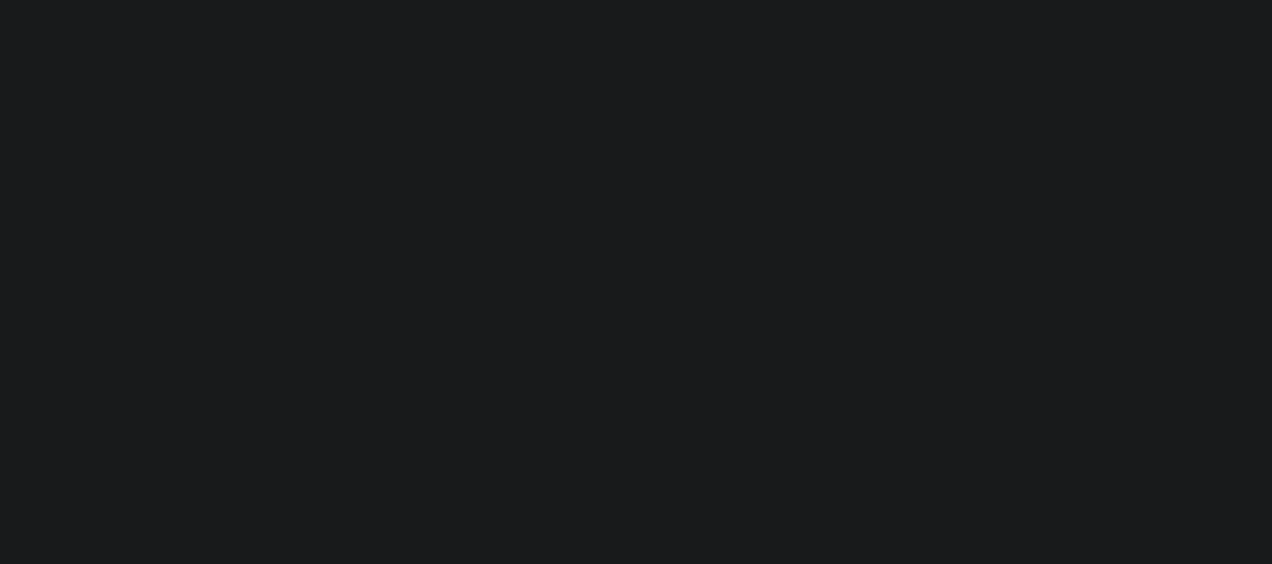 scroll, scrollTop: 0, scrollLeft: 0, axis: both 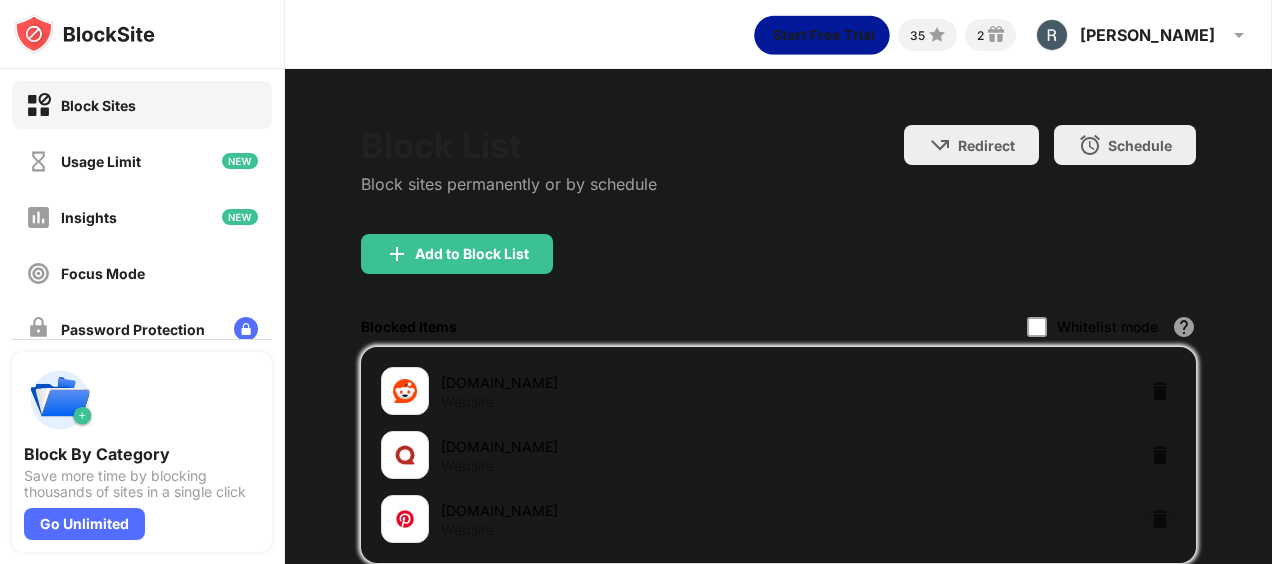 click on "Whitelist mode Block all websites except for those in your whitelist. Whitelist Mode only works with URLs and won't include categories or keywords." at bounding box center [1111, 326] 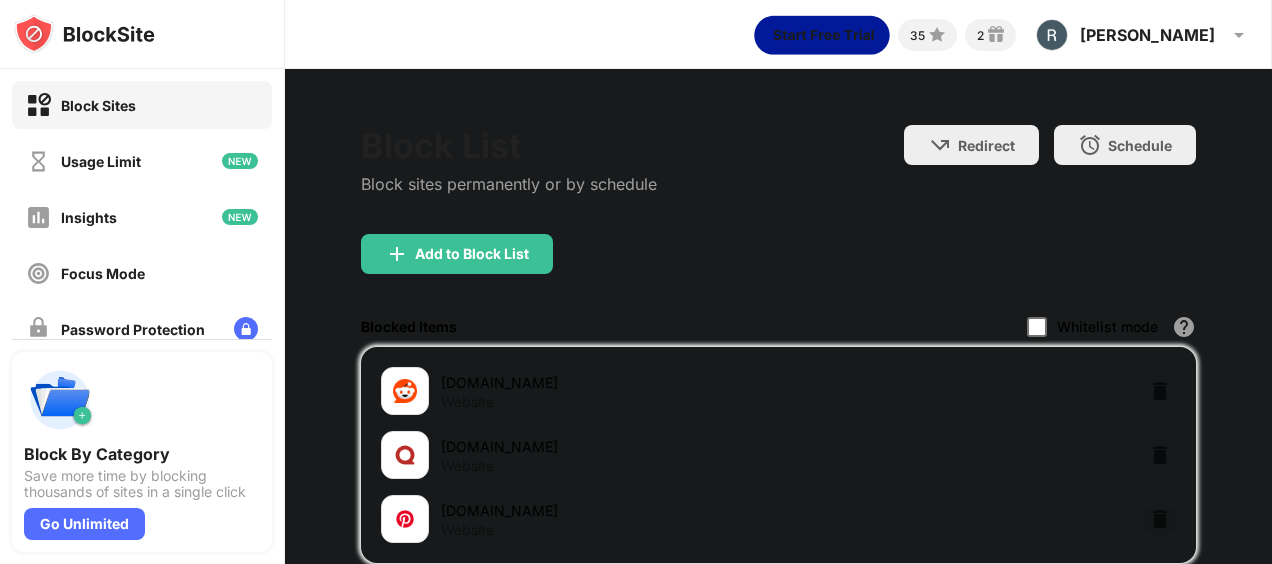 click at bounding box center (1037, 327) 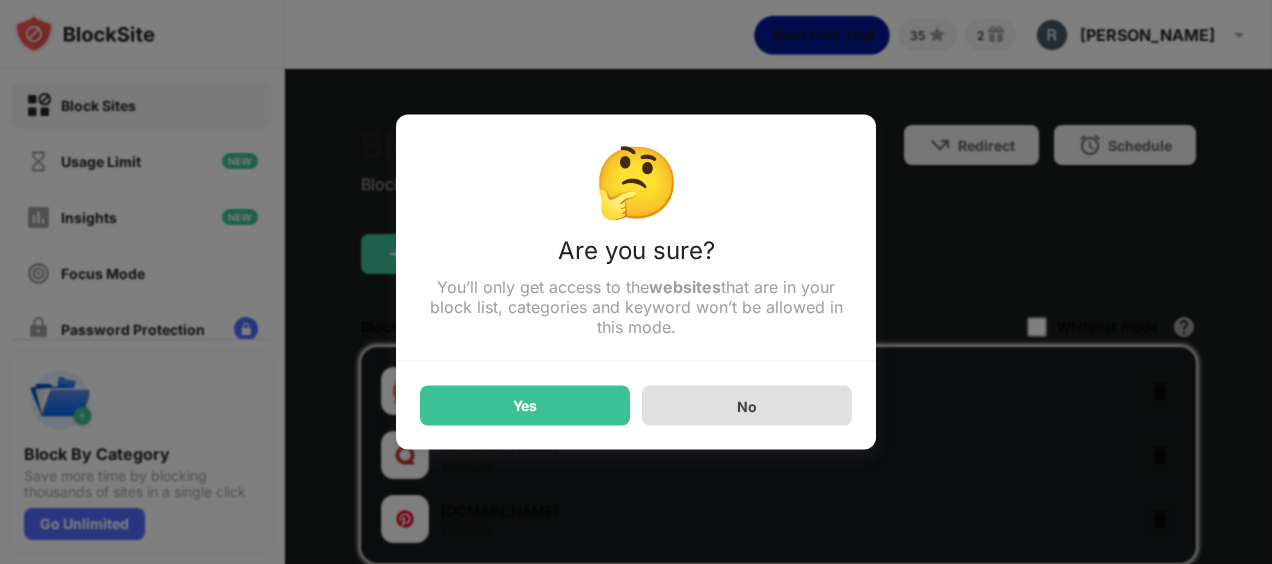 click on "Yes" at bounding box center [525, 406] 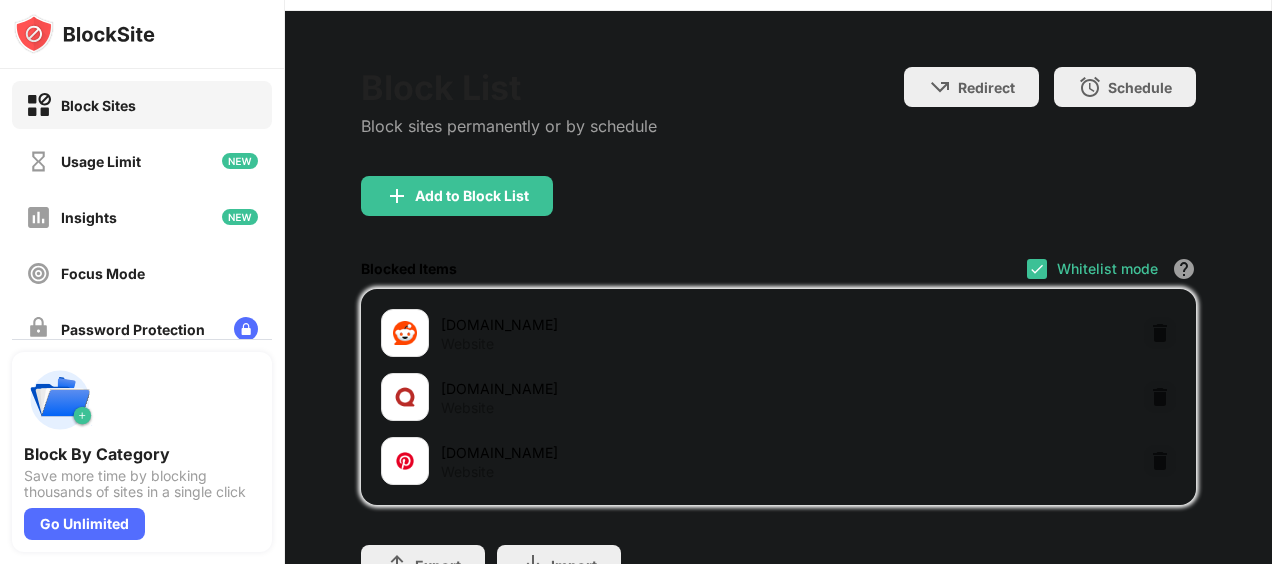 scroll, scrollTop: 100, scrollLeft: 0, axis: vertical 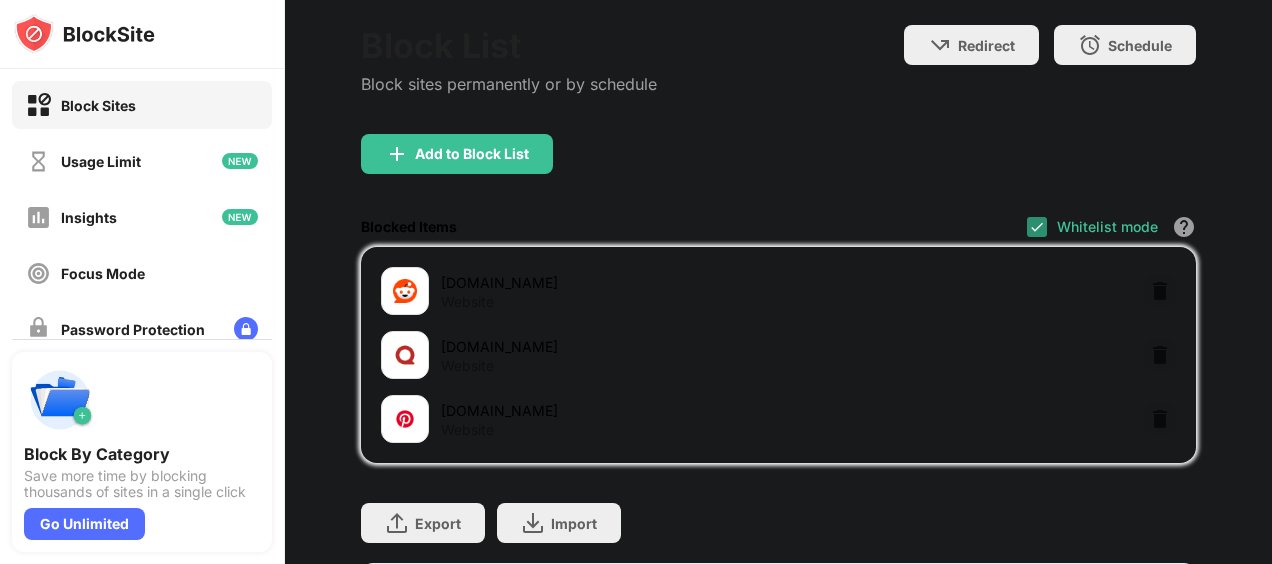 click at bounding box center (1037, 227) 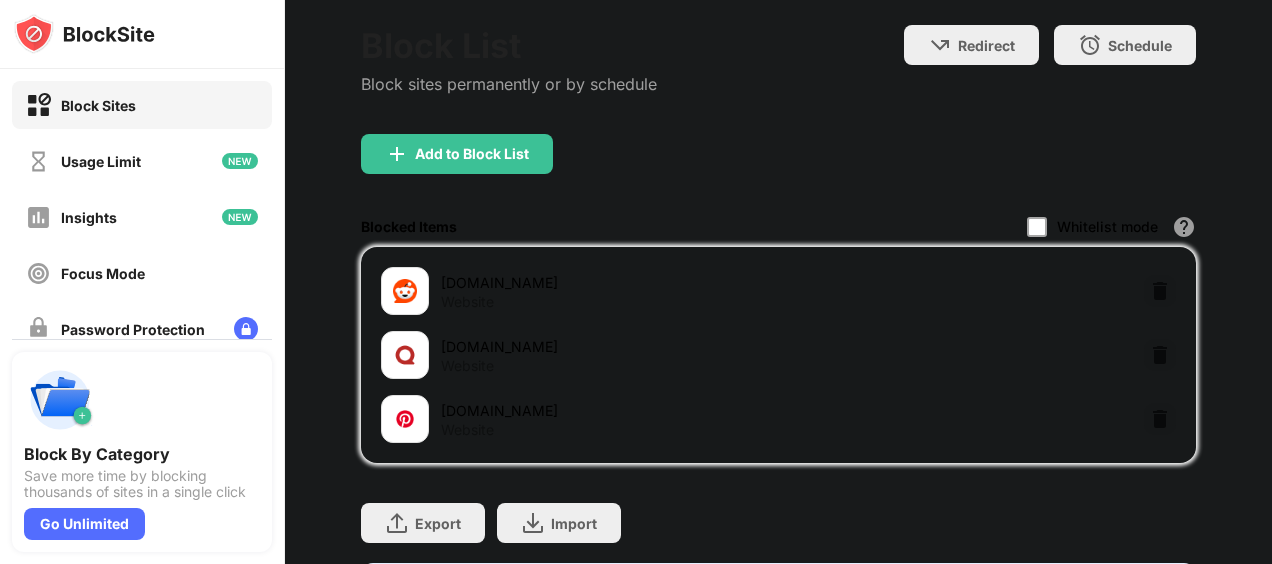 click on "Blocked Items Whitelist mode Block all websites except for those in your whitelist. Whitelist Mode only works with URLs and won't include categories or keywords." at bounding box center [778, 226] 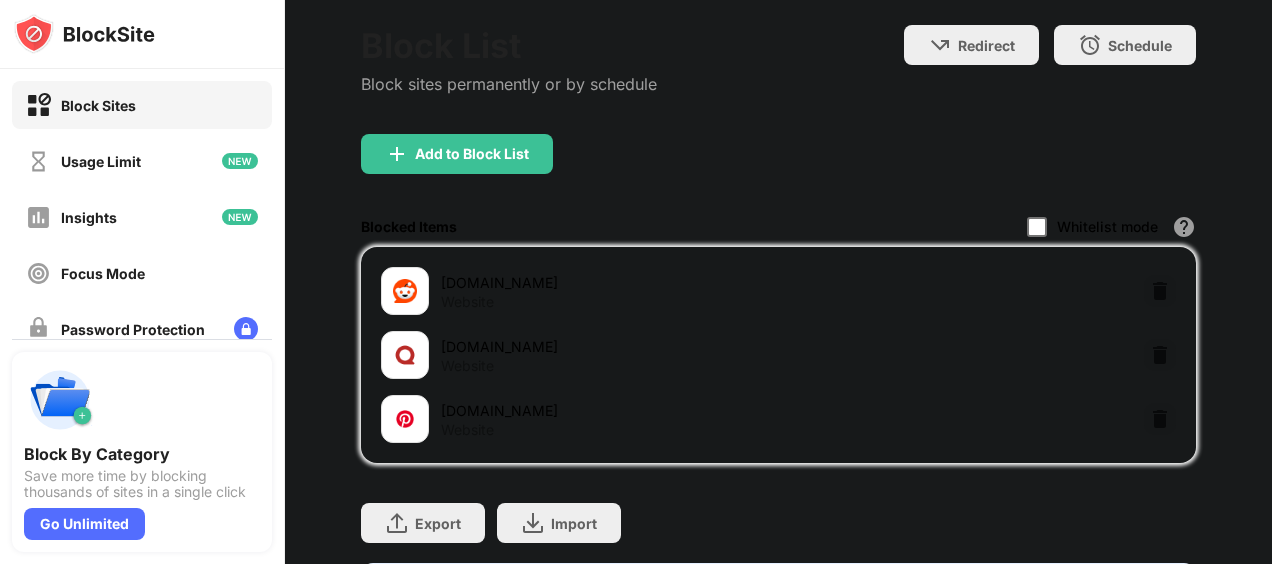 click at bounding box center [1037, 227] 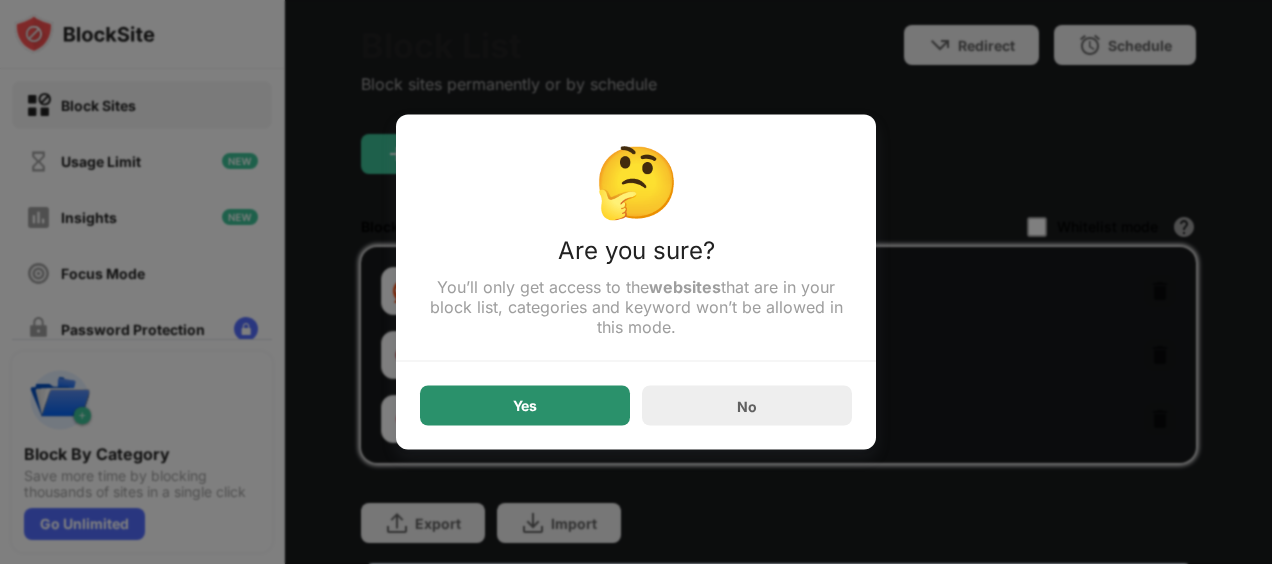 click on "Yes" at bounding box center (525, 406) 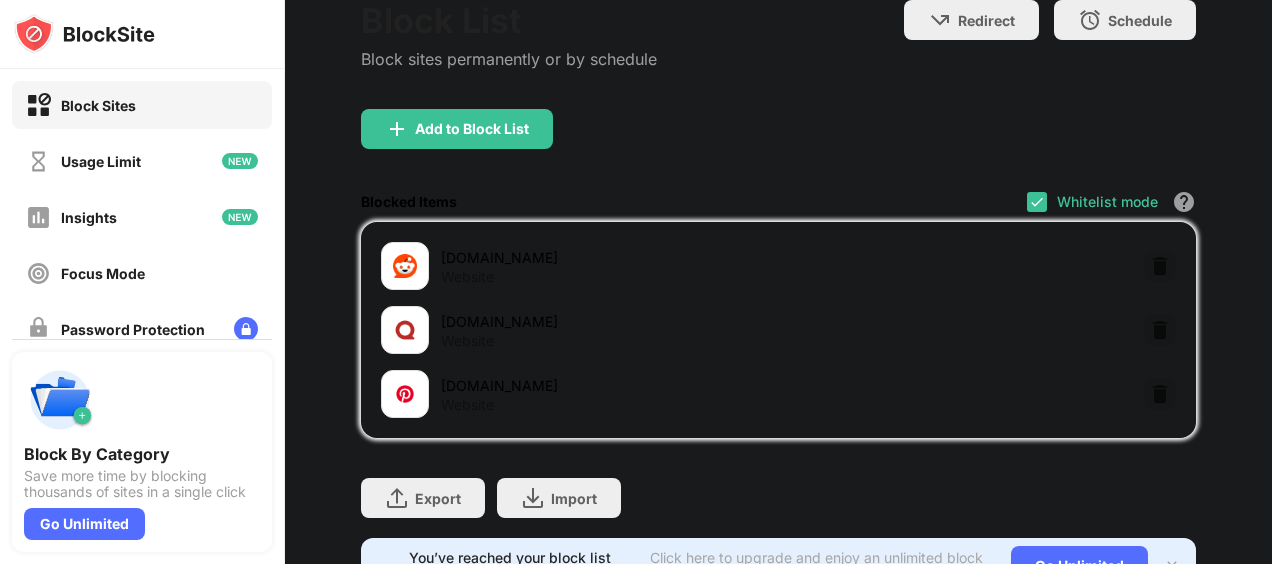 scroll, scrollTop: 0, scrollLeft: 0, axis: both 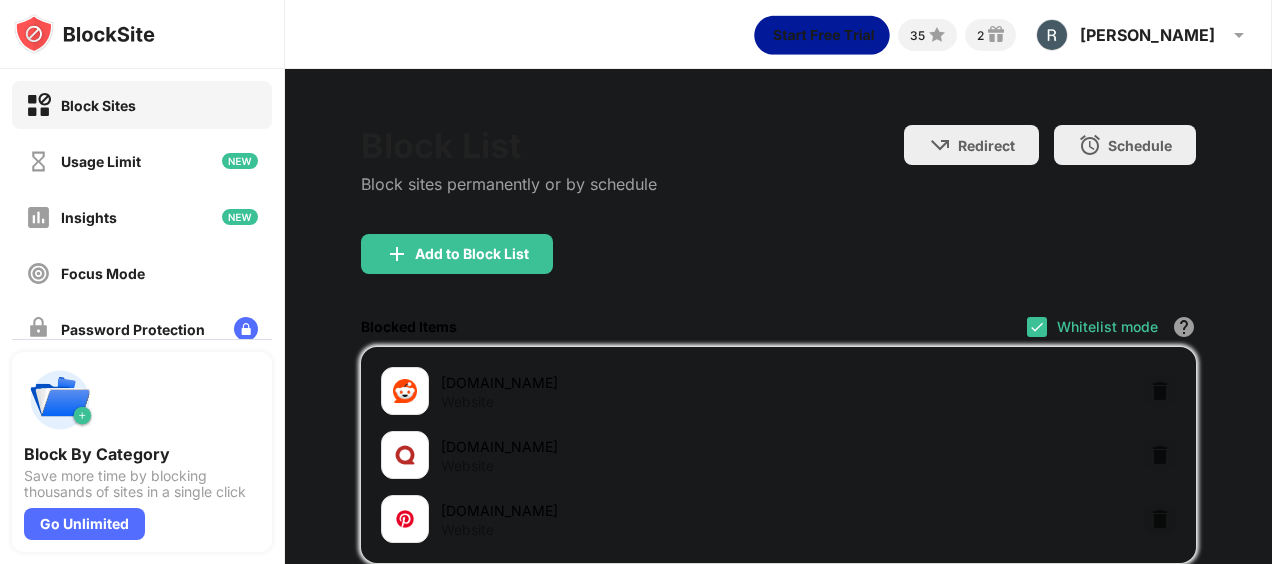 click on "Whitelist mode Block all websites except for those in your whitelist. Whitelist Mode only works with URLs and won't include categories or keywords." at bounding box center (1111, 326) 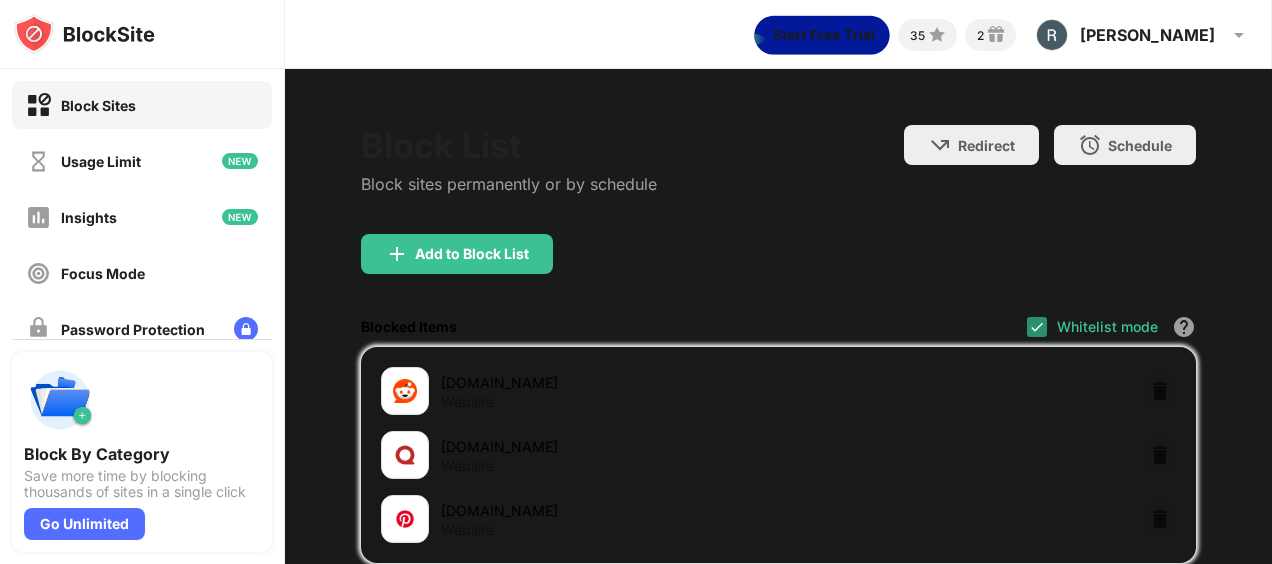 click at bounding box center (1037, 327) 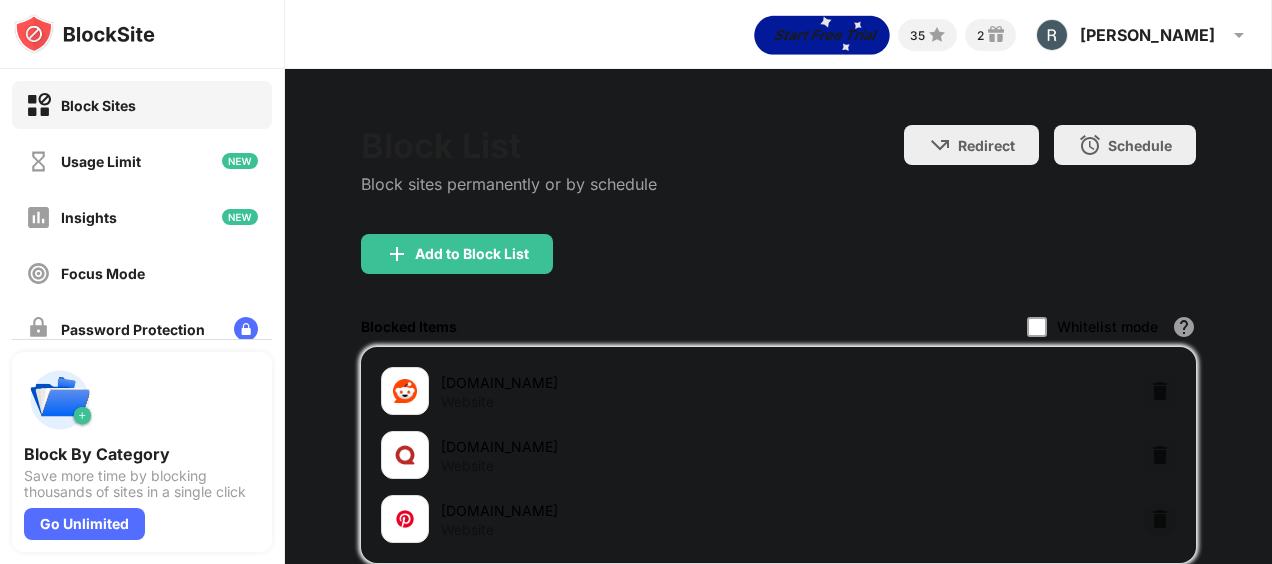 click on "Blocked Items Whitelist mode Block all websites except for those in your whitelist. Whitelist Mode only works with URLs and won't include categories or keywords." at bounding box center (778, 326) 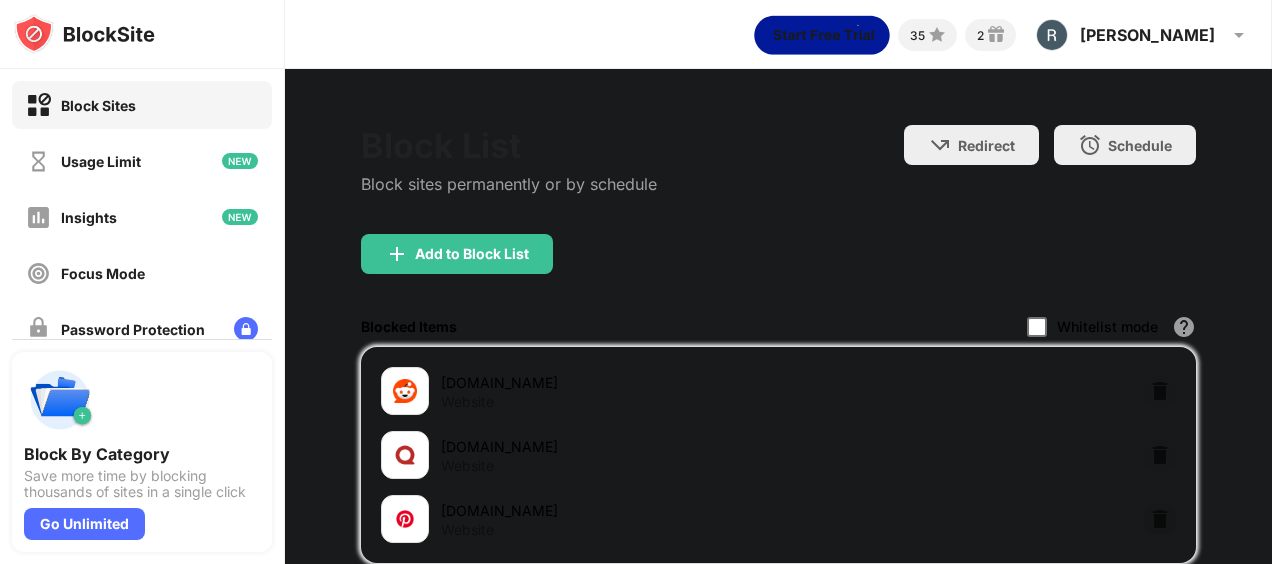 click at bounding box center [1037, 327] 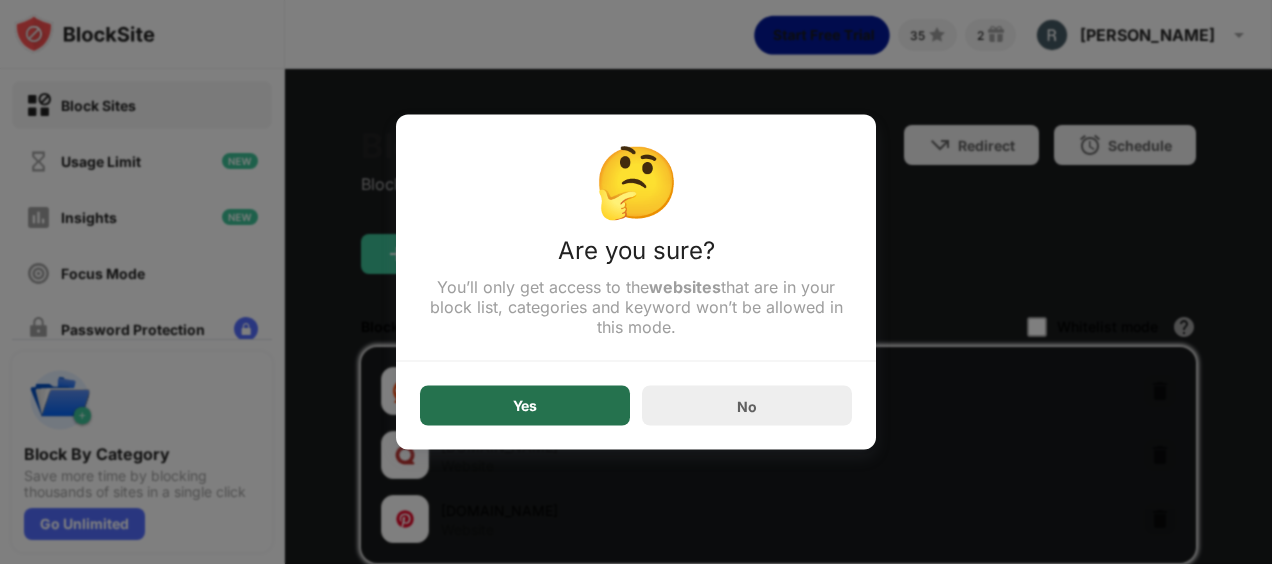 click on "Yes" at bounding box center (525, 406) 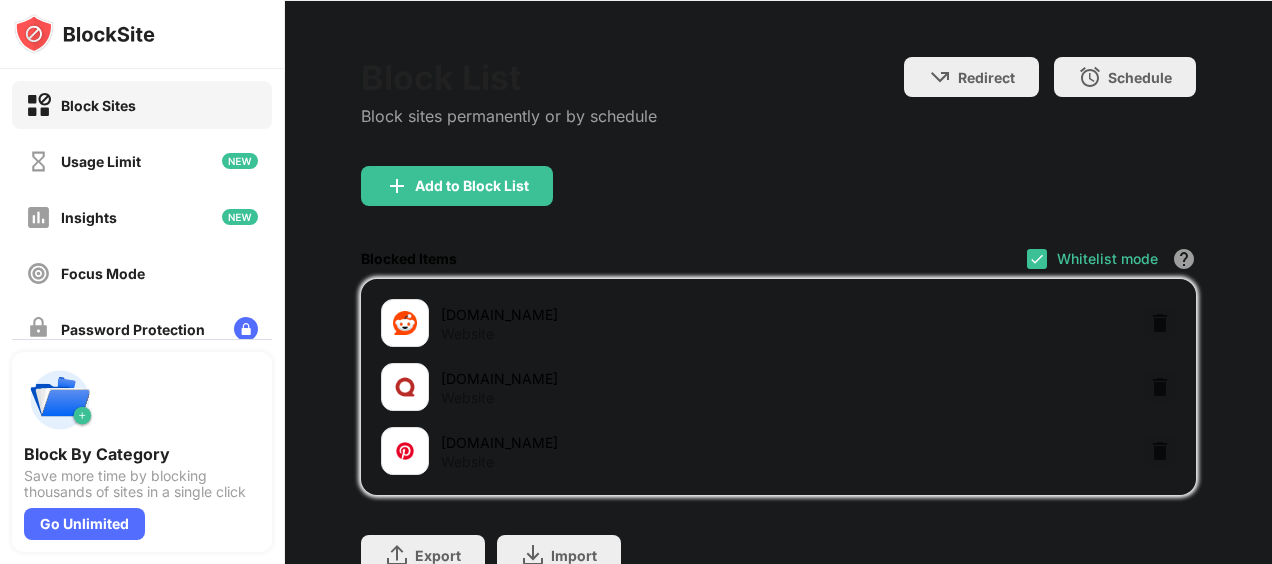 scroll, scrollTop: 100, scrollLeft: 0, axis: vertical 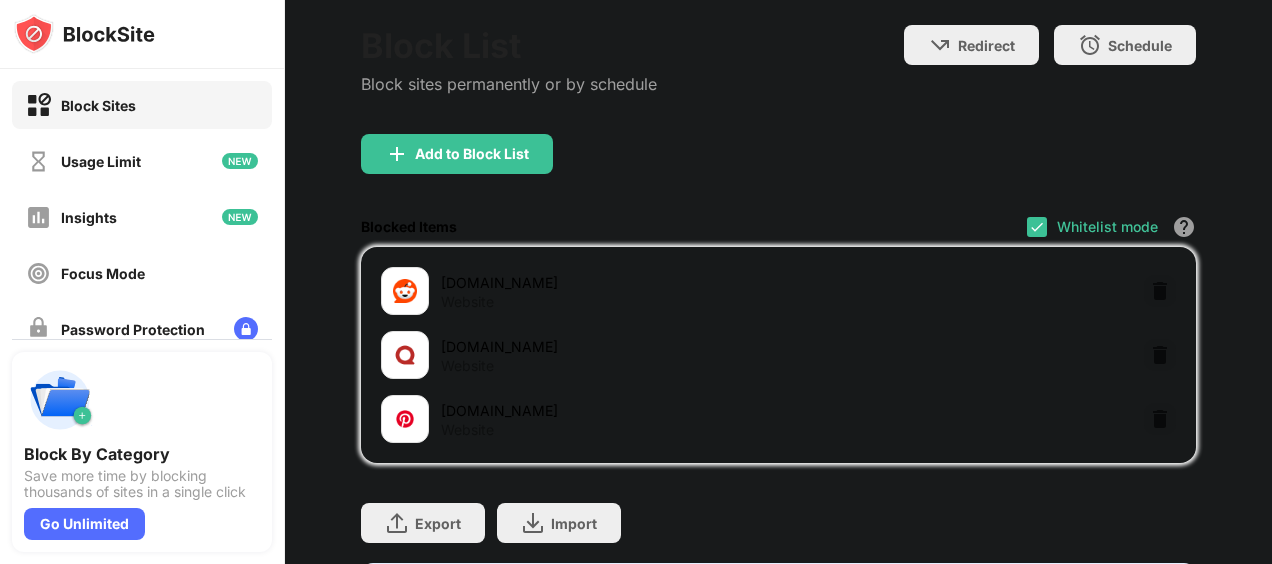 click on "Blocked Items Whitelist mode Block all websites except for those in your whitelist. Whitelist Mode only works with URLs and won't include categories or keywords." at bounding box center (778, 226) 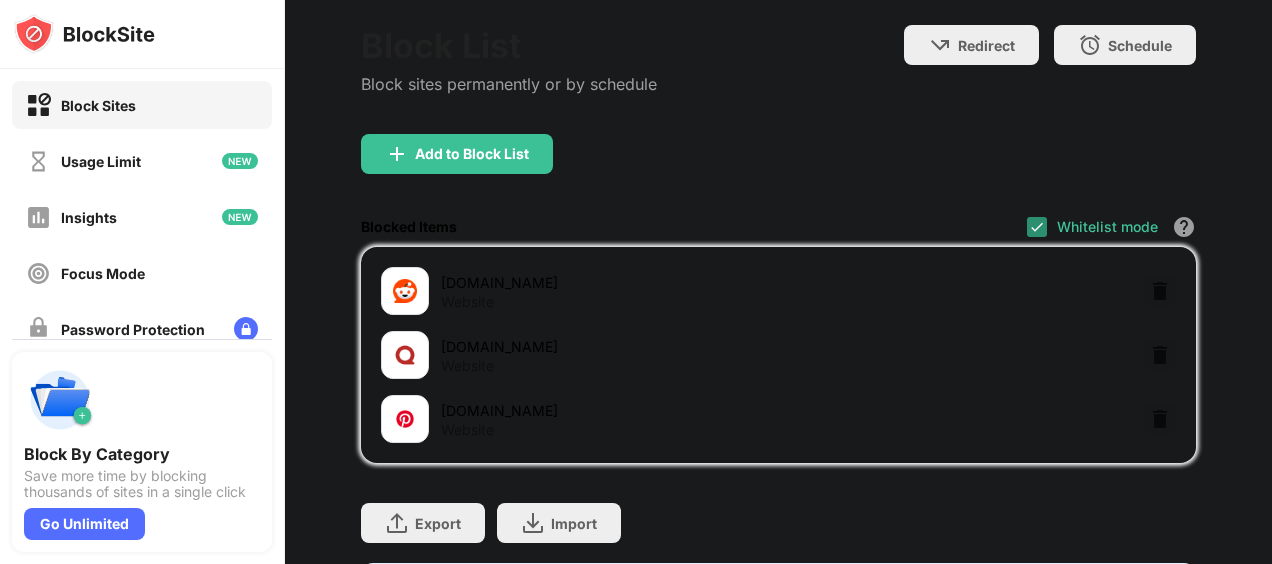 click at bounding box center [1037, 227] 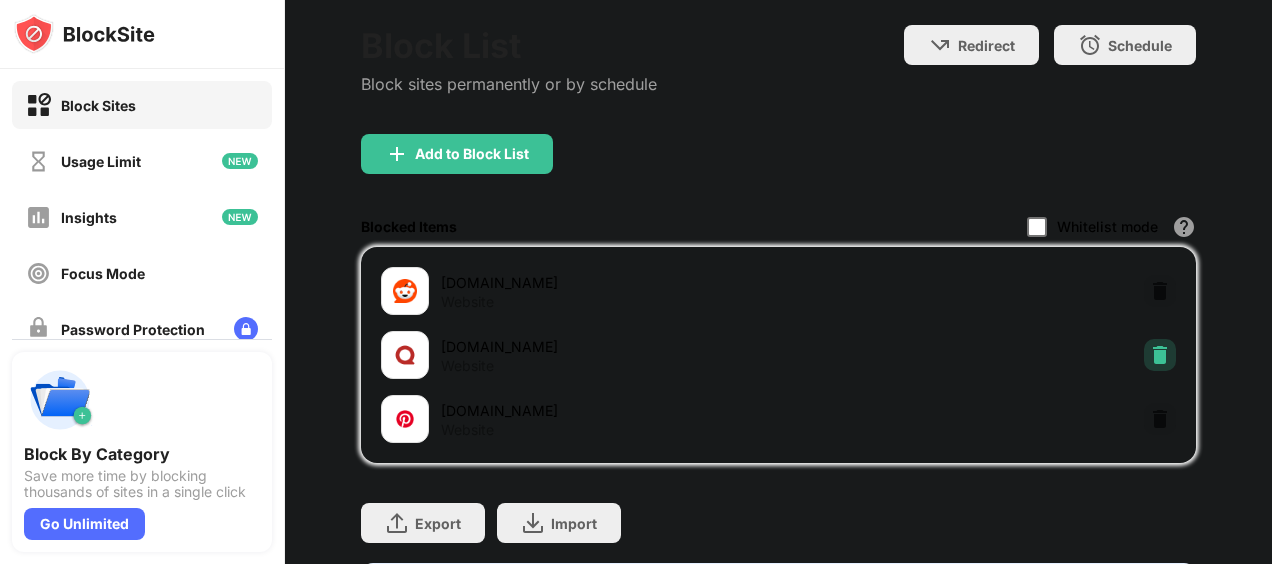 click at bounding box center [1160, 355] 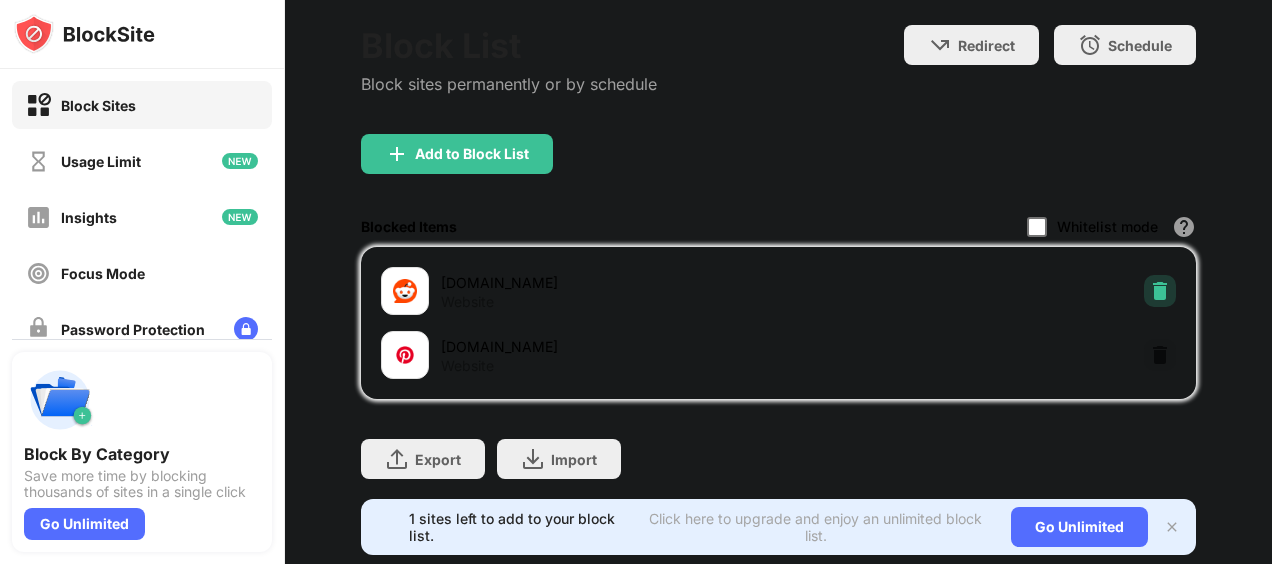 click at bounding box center [1160, 291] 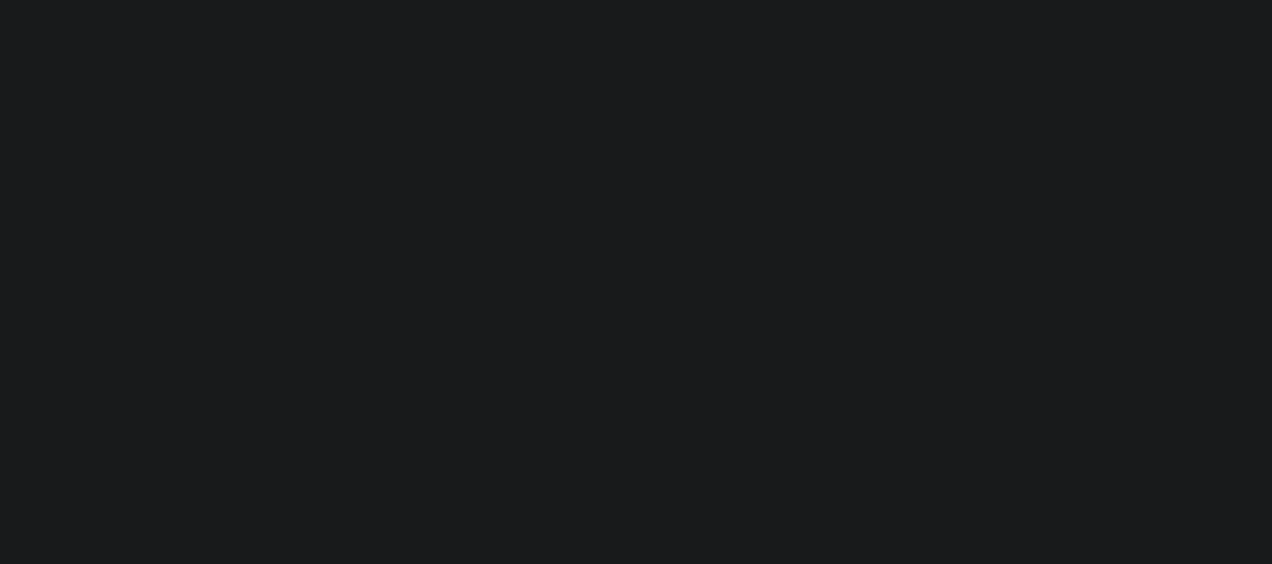 scroll, scrollTop: 0, scrollLeft: 0, axis: both 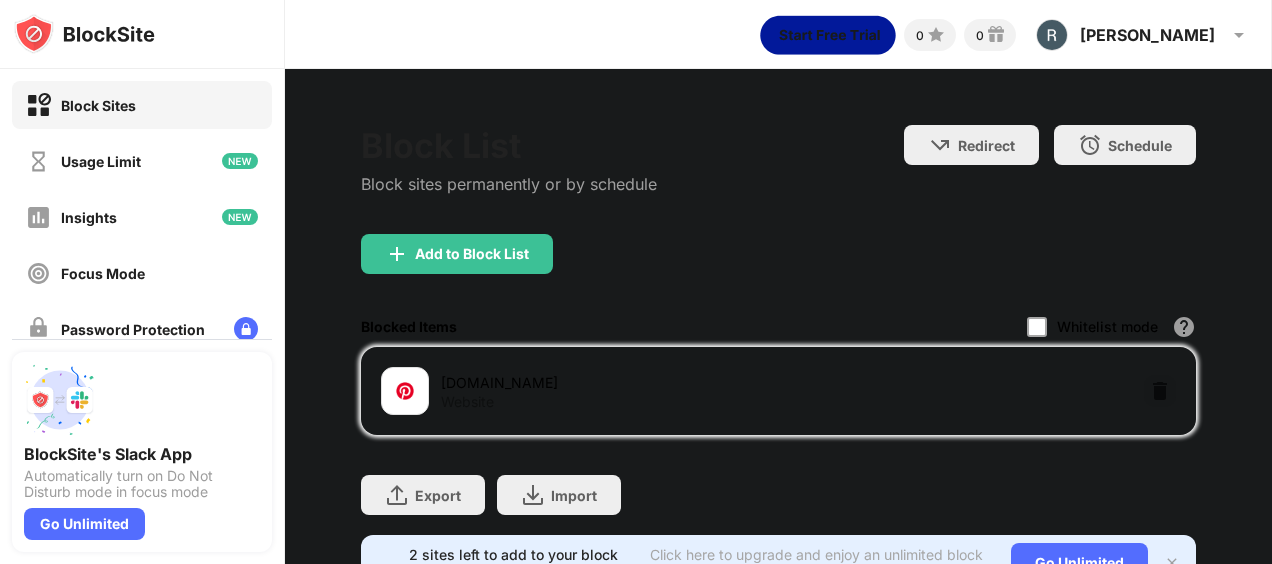 click on "Block List Block sites permanently or by schedule" at bounding box center [509, 179] 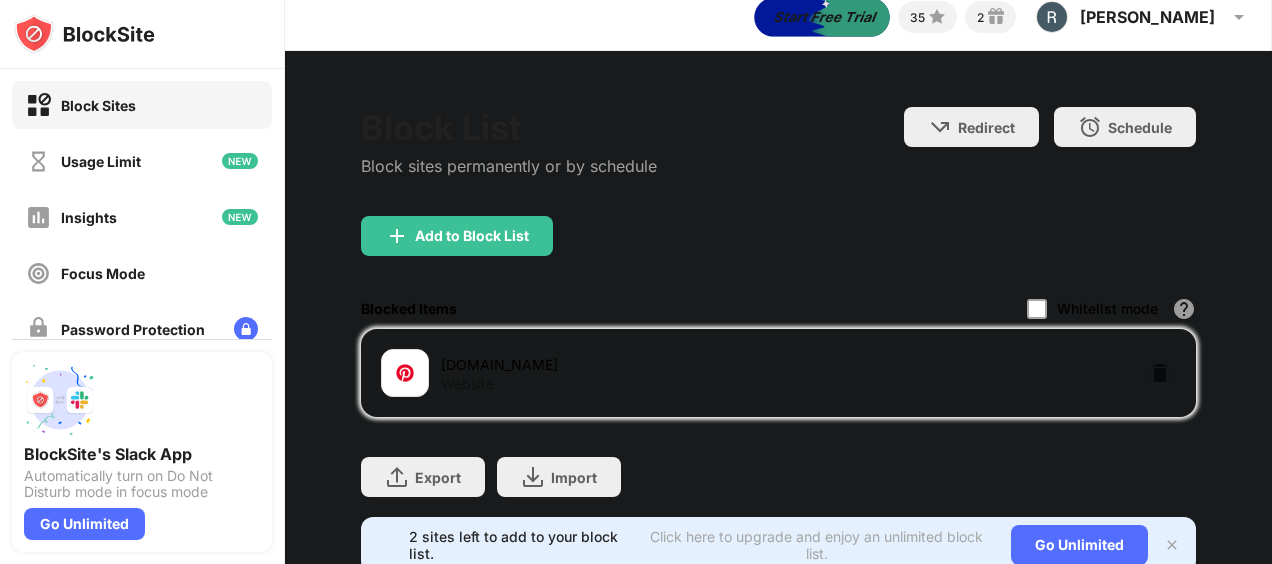 scroll, scrollTop: 0, scrollLeft: 0, axis: both 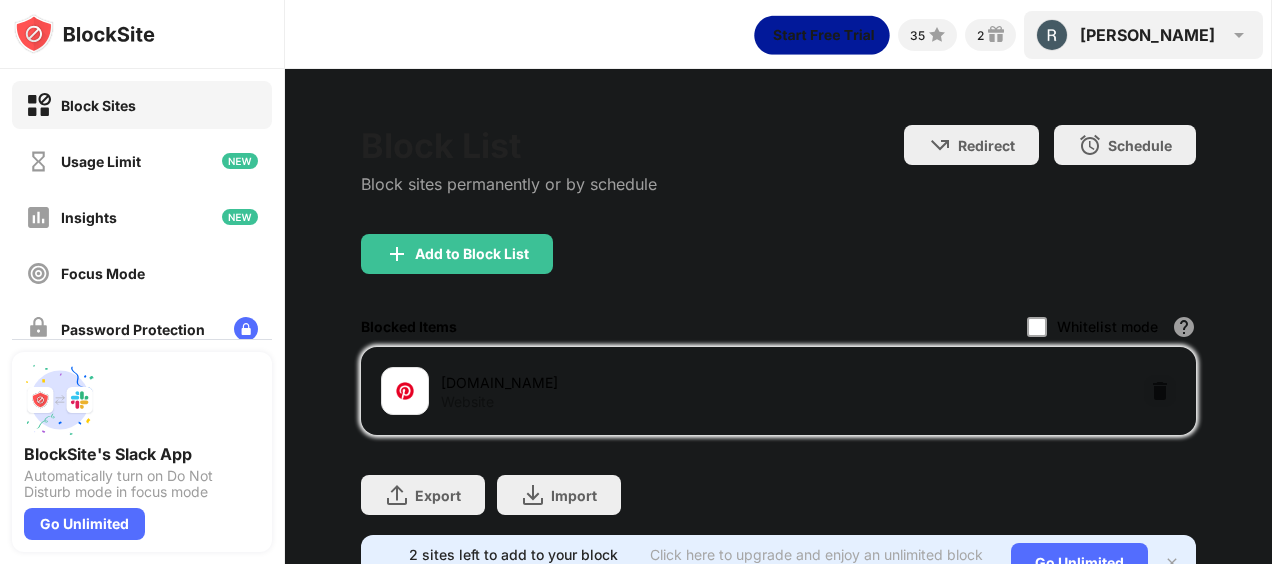 click on "Rishaan Rishaan Abrol View Account Insights Premium Rewards Settings Support Log Out" at bounding box center [1143, 35] 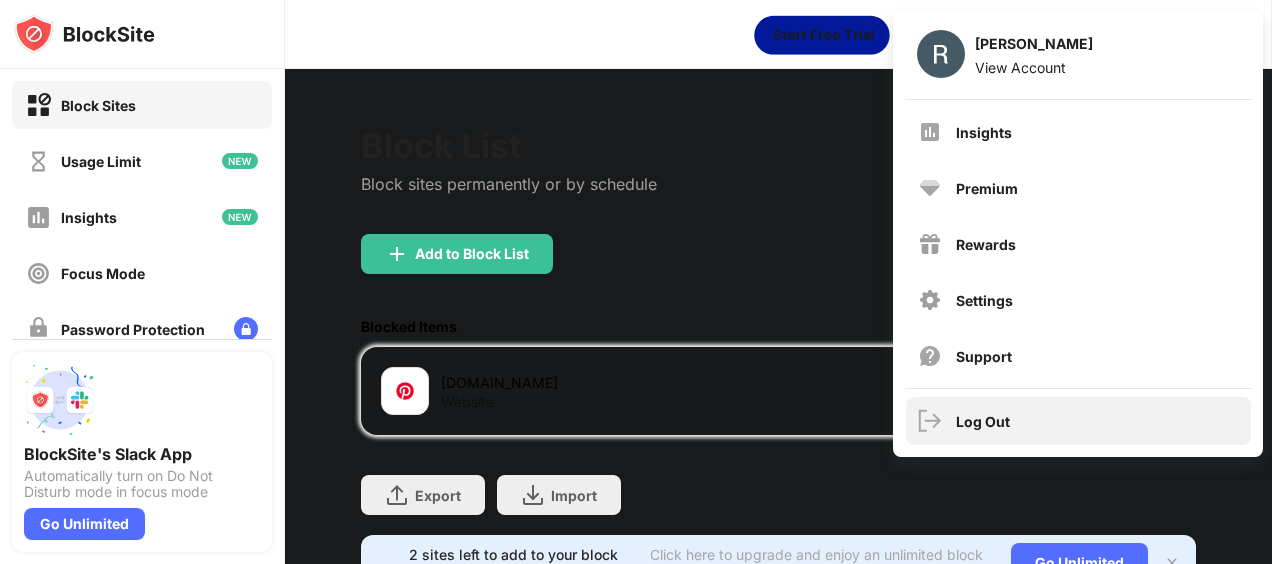 click on "Log Out" at bounding box center [1078, 421] 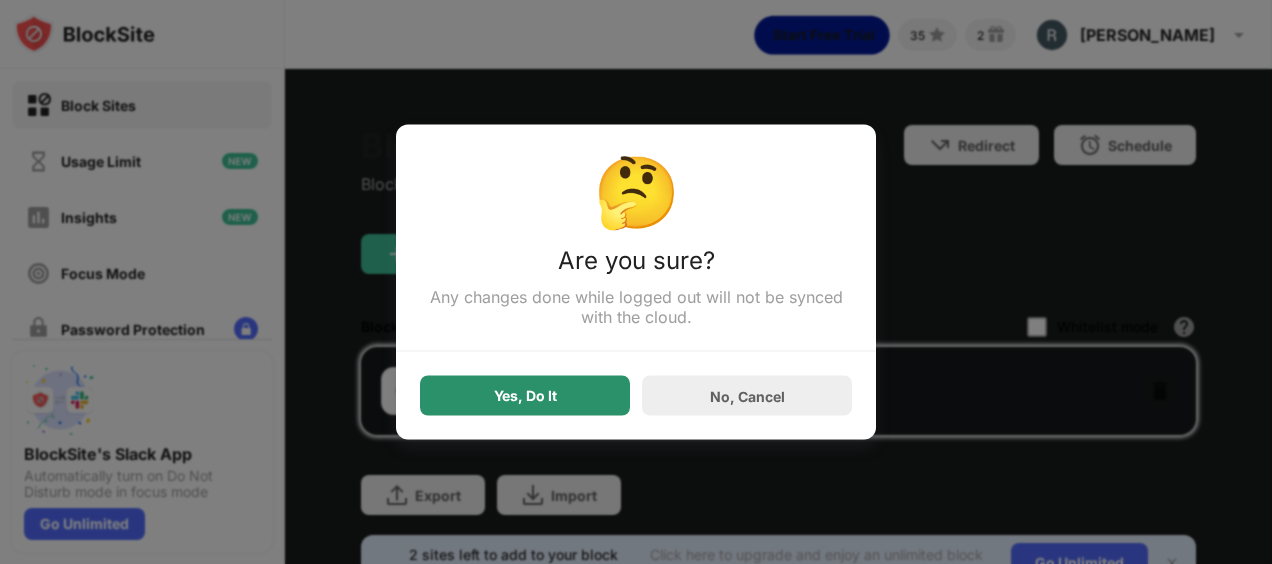 click on "Yes, Do It" at bounding box center (525, 396) 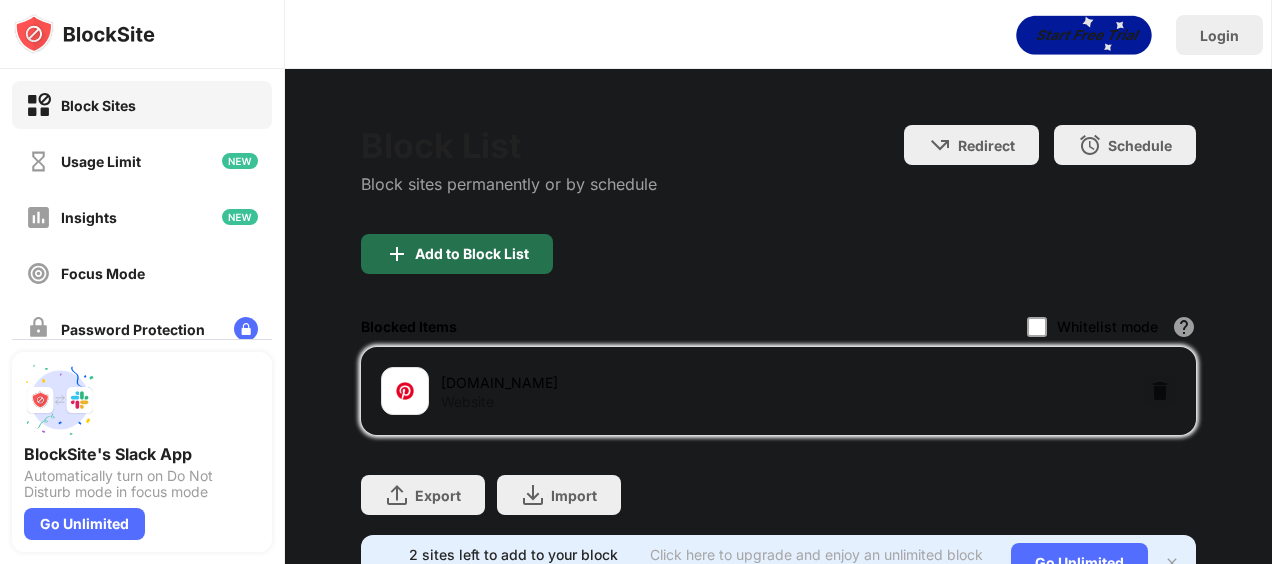 click on "Add to Block List" at bounding box center (472, 254) 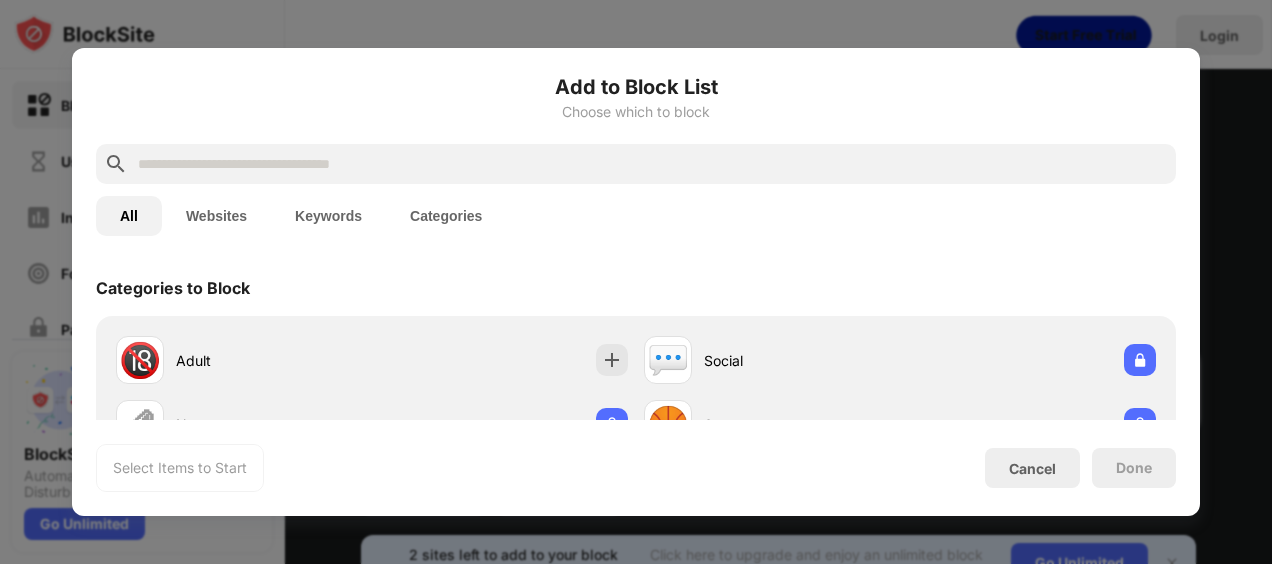 click at bounding box center [636, 164] 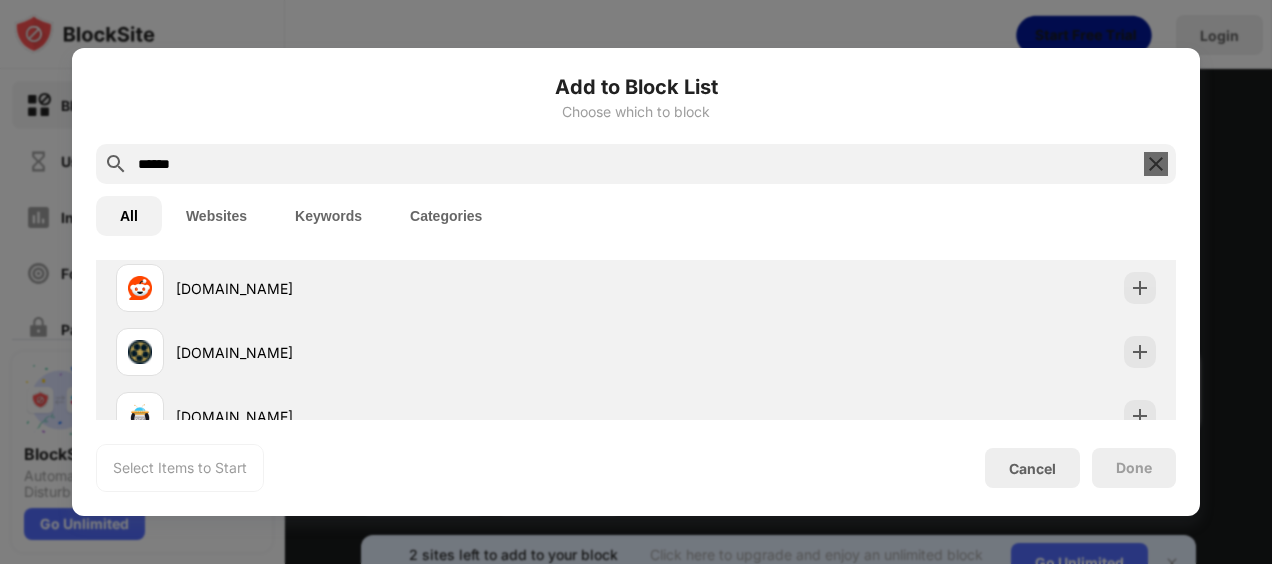 scroll, scrollTop: 100, scrollLeft: 0, axis: vertical 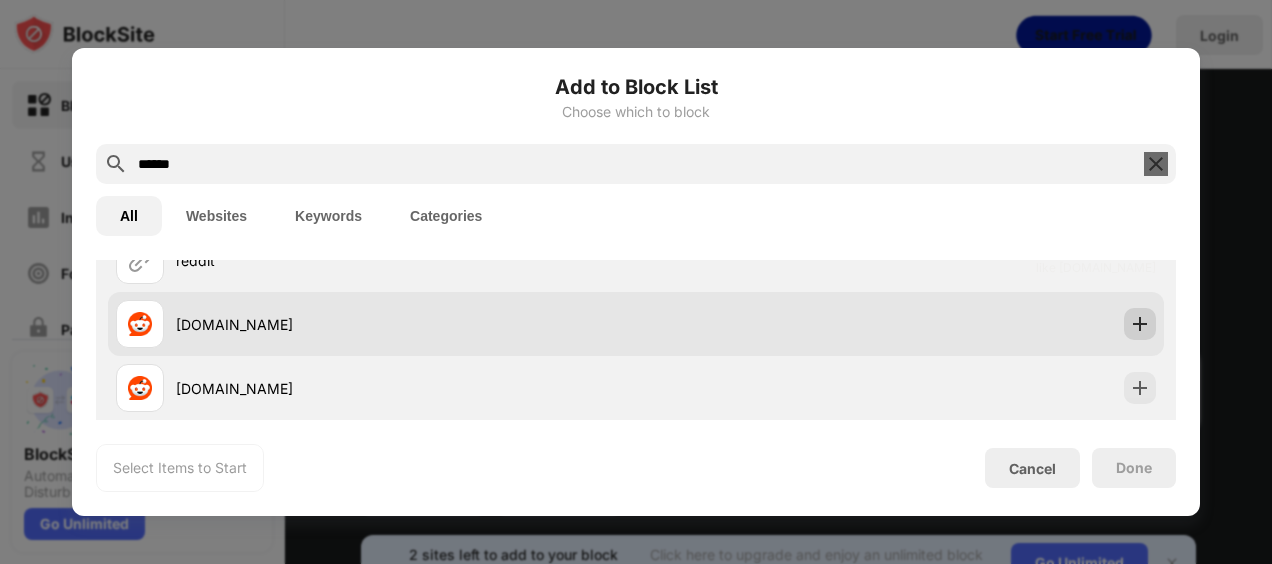 type on "******" 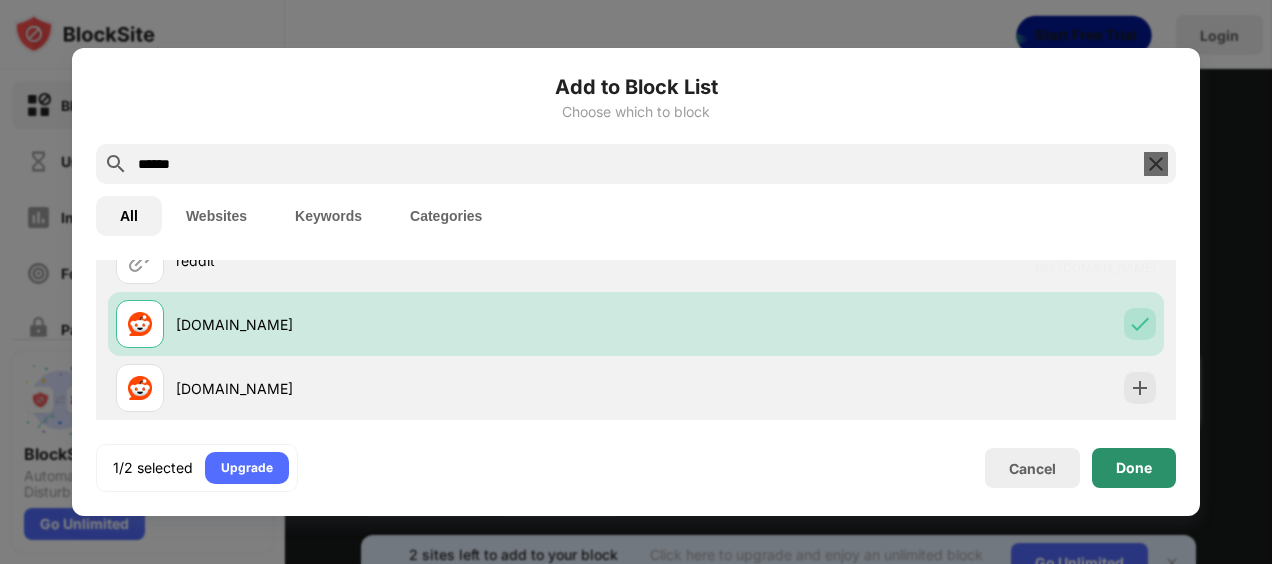click on "Done" at bounding box center [1134, 468] 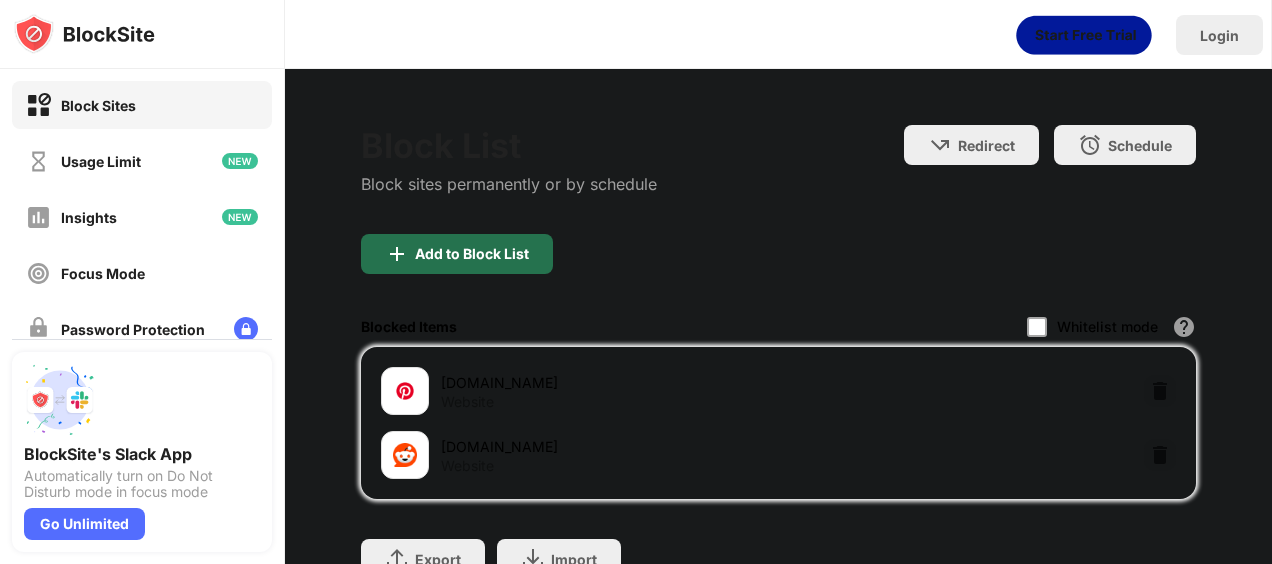 click on "Add to Block List" at bounding box center [457, 254] 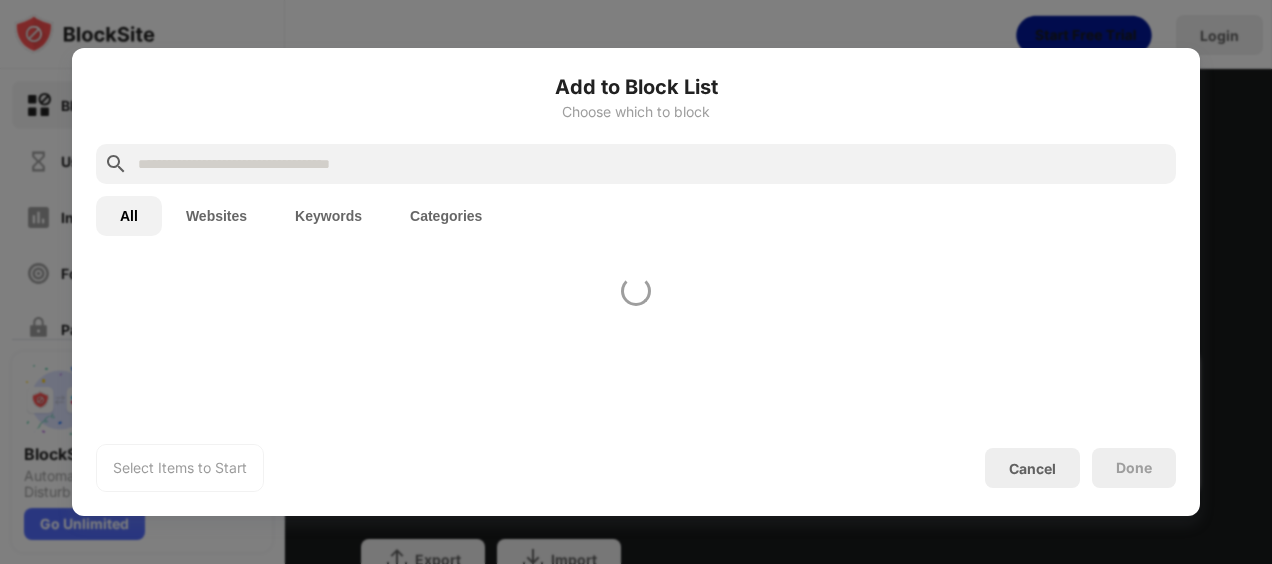 drag, startPoint x: 480, startPoint y: 270, endPoint x: 492, endPoint y: 254, distance: 20 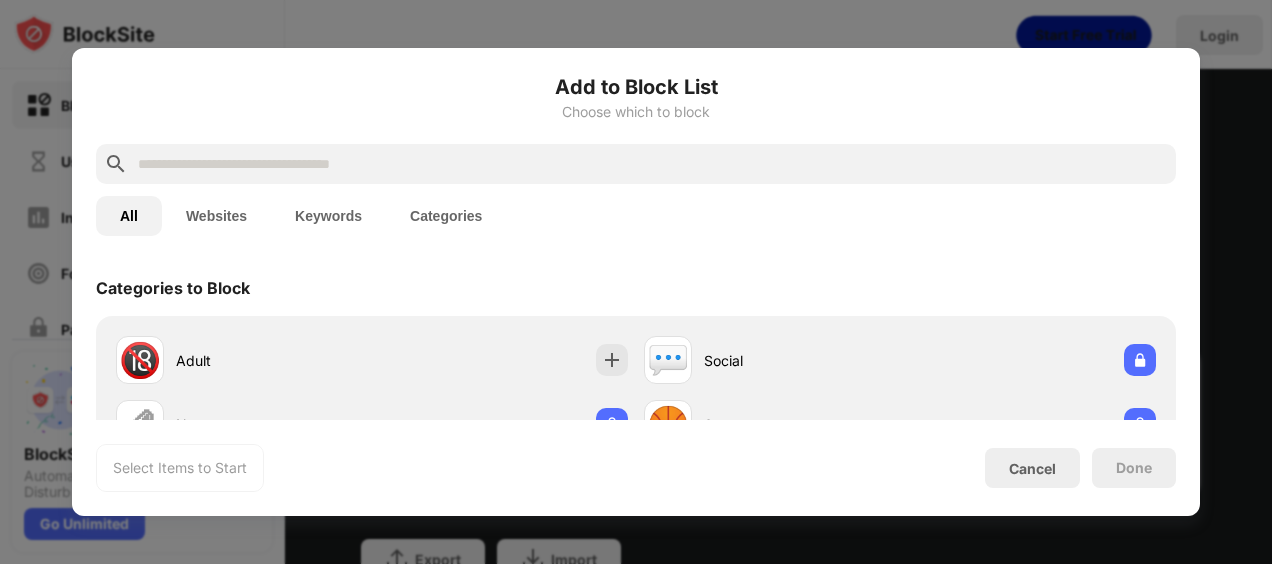 click on "Add to Block List Choose which to block" at bounding box center (636, 108) 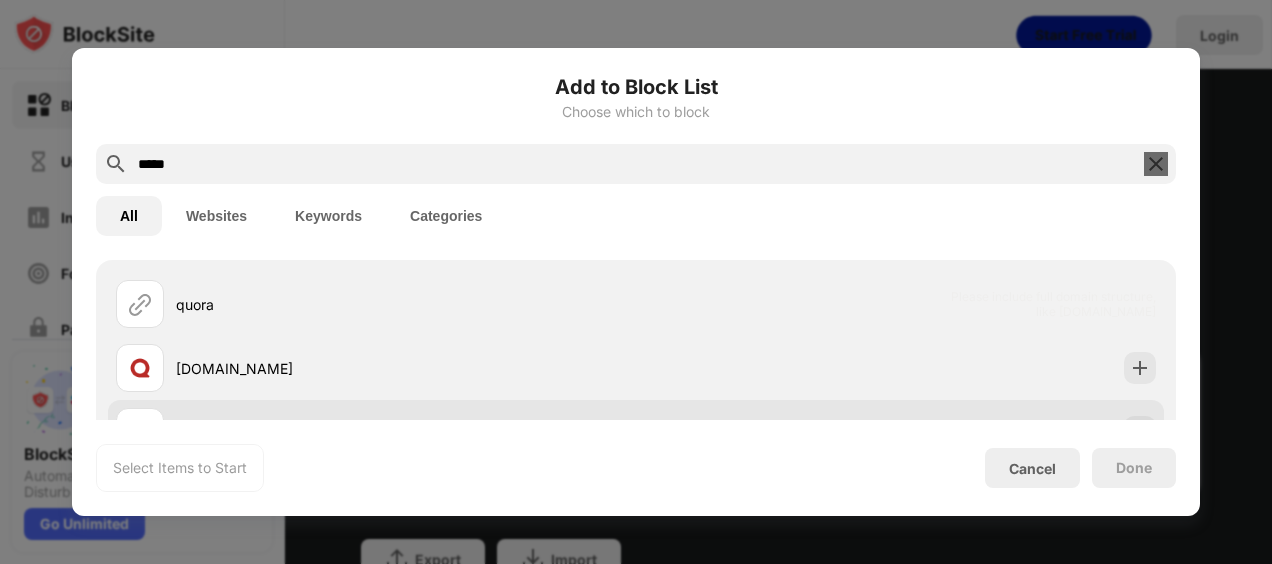 scroll, scrollTop: 100, scrollLeft: 0, axis: vertical 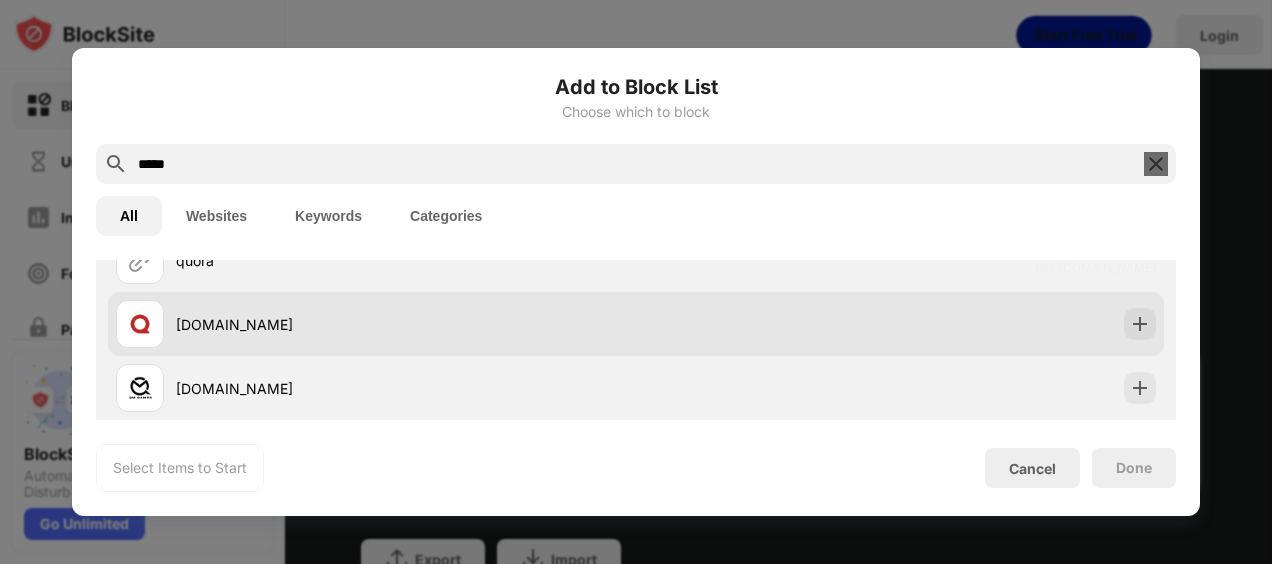 type on "*****" 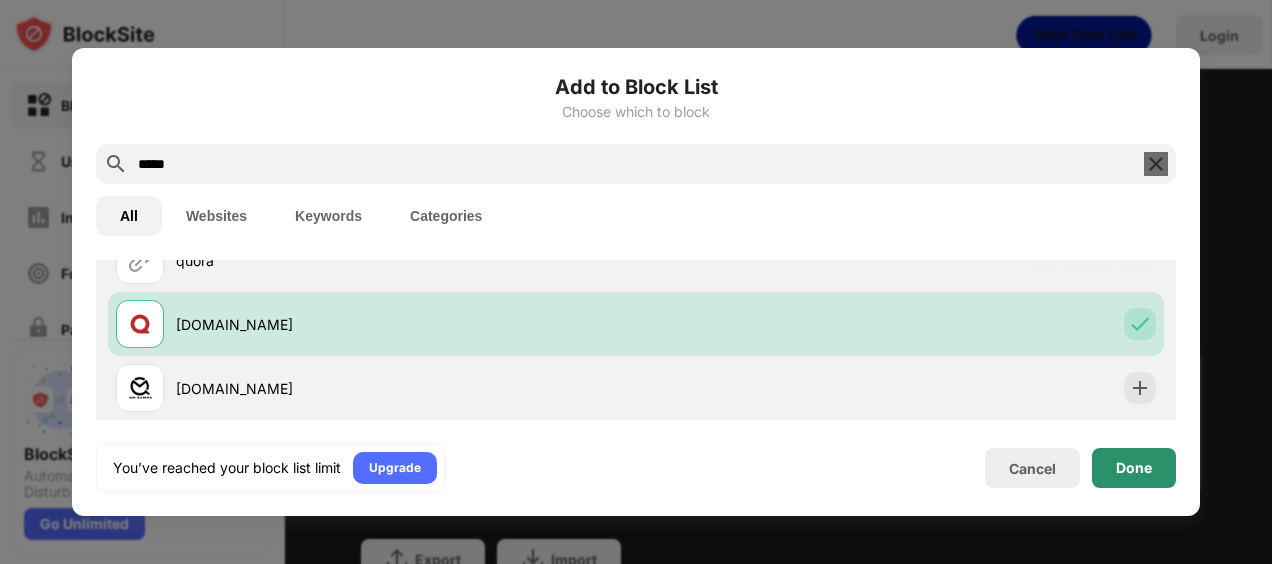 click on "Done" at bounding box center [1134, 468] 